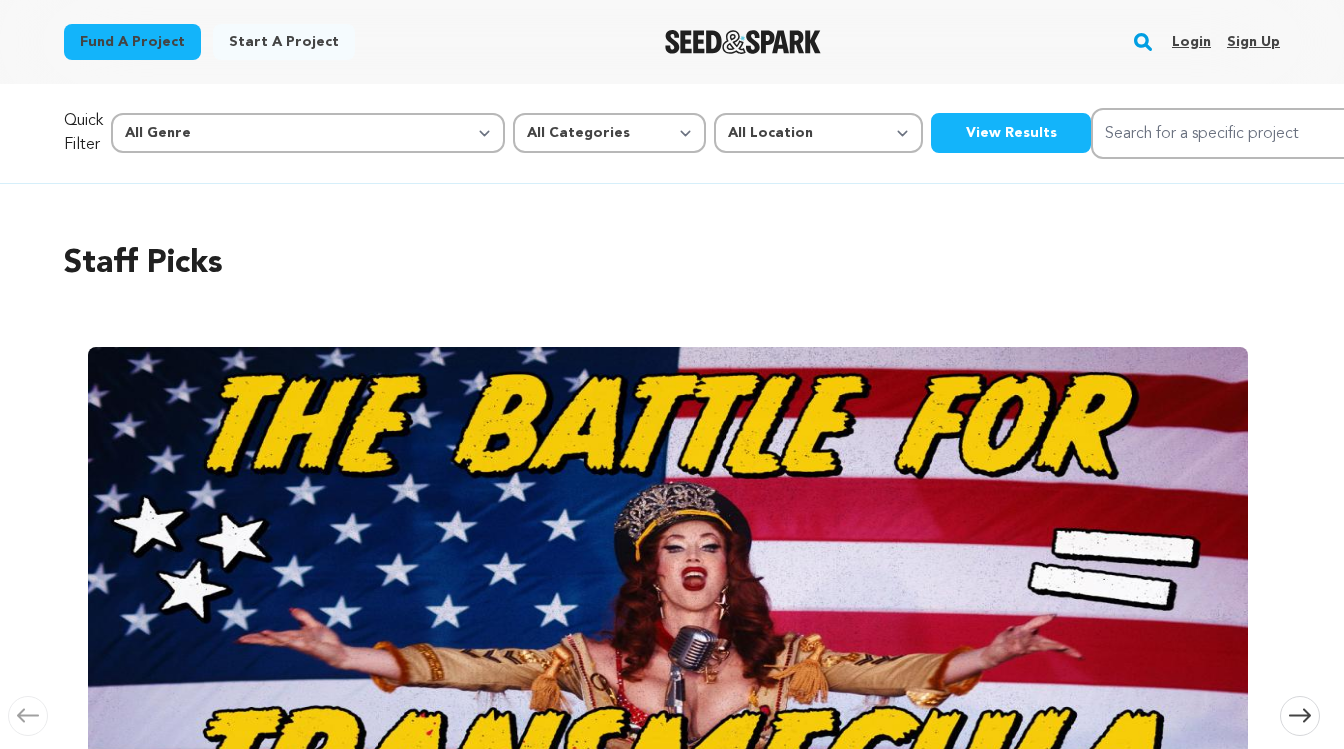 scroll, scrollTop: 0, scrollLeft: 0, axis: both 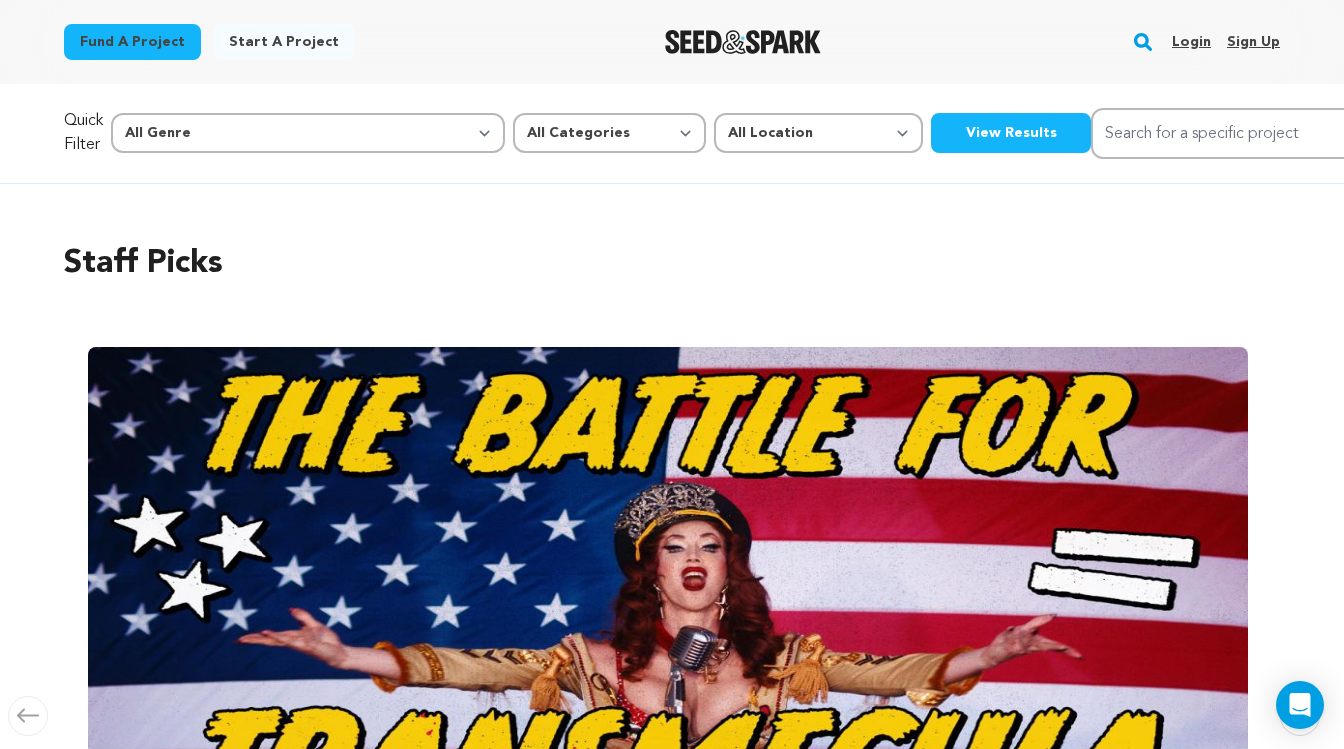 click on "Login" at bounding box center [1191, 42] 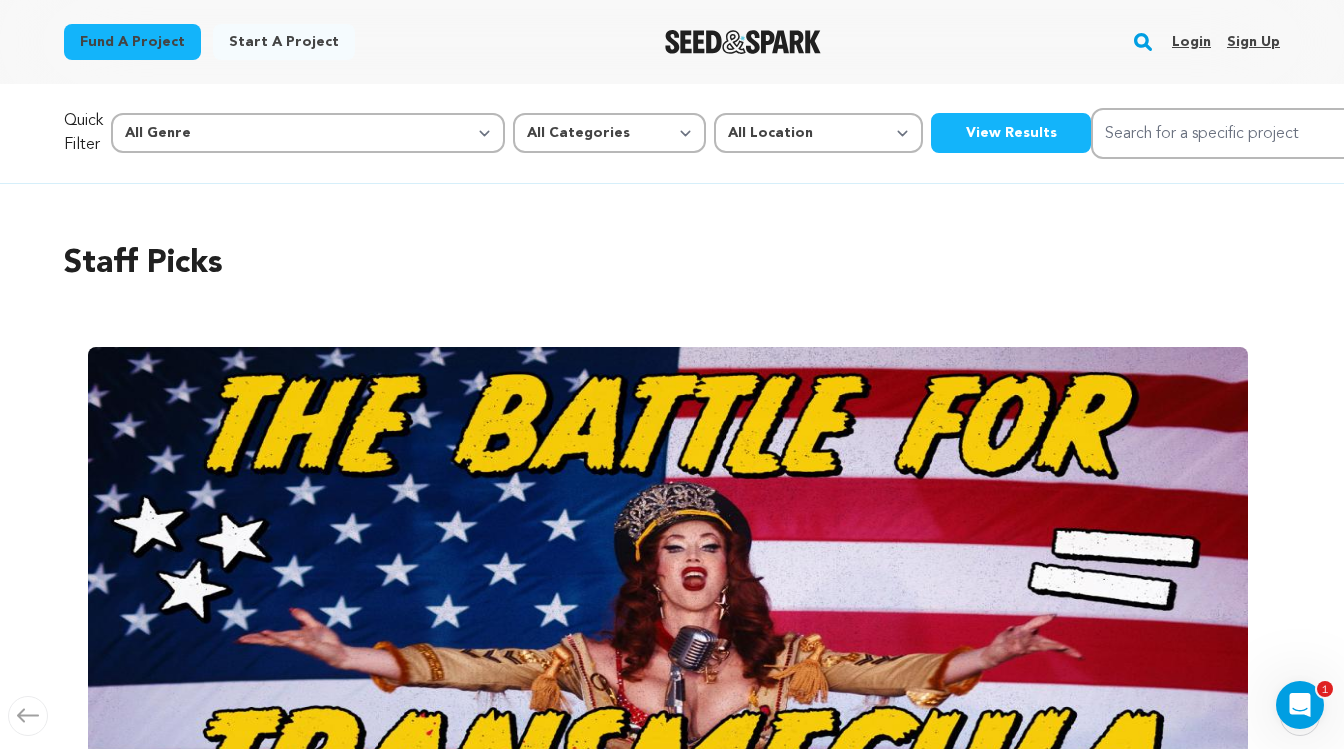 scroll, scrollTop: 0, scrollLeft: 0, axis: both 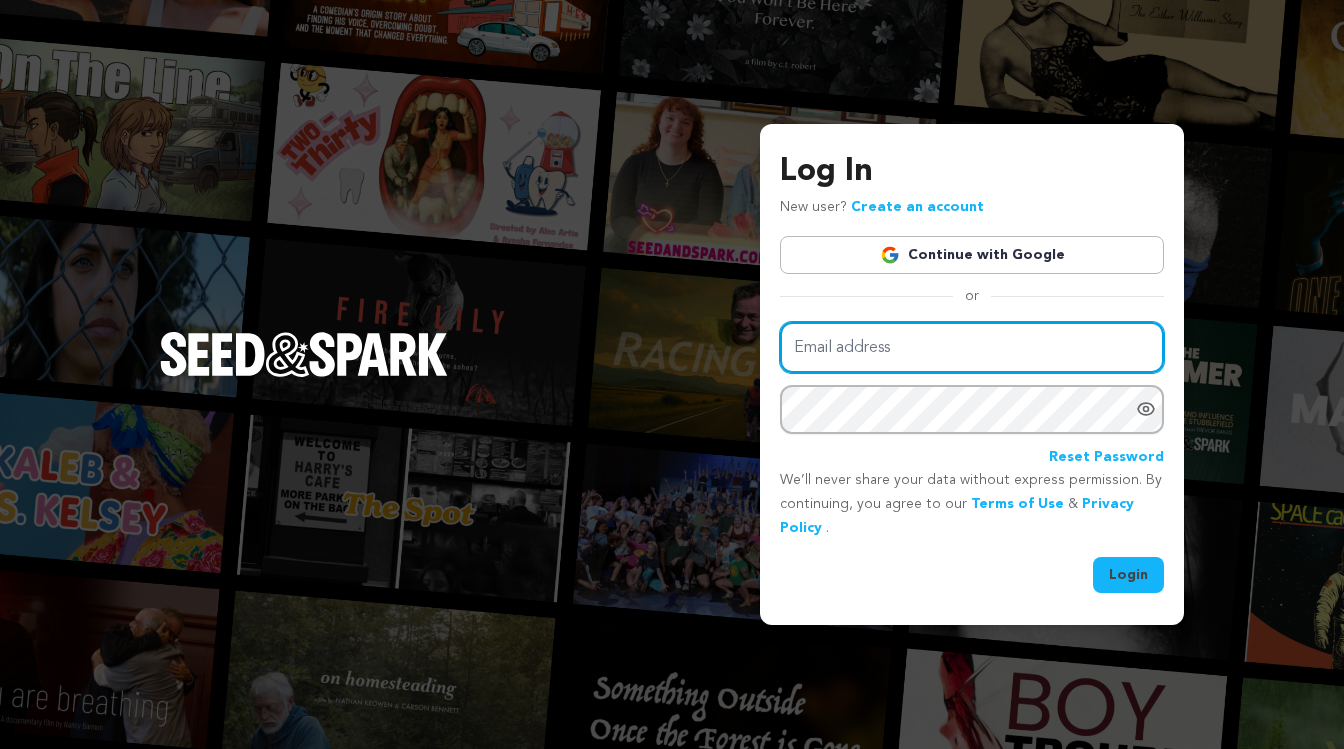 type on "shelbypetta@gmail.com" 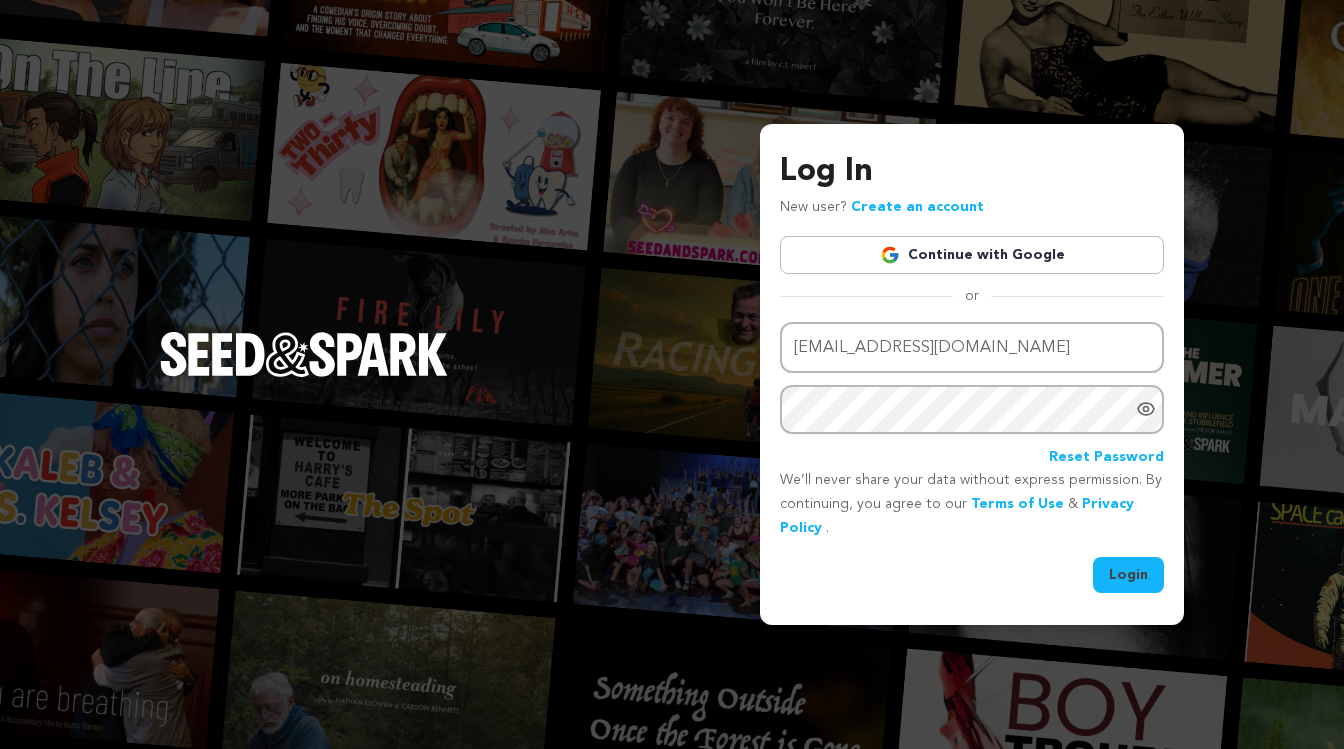 click on "Login" at bounding box center [1128, 575] 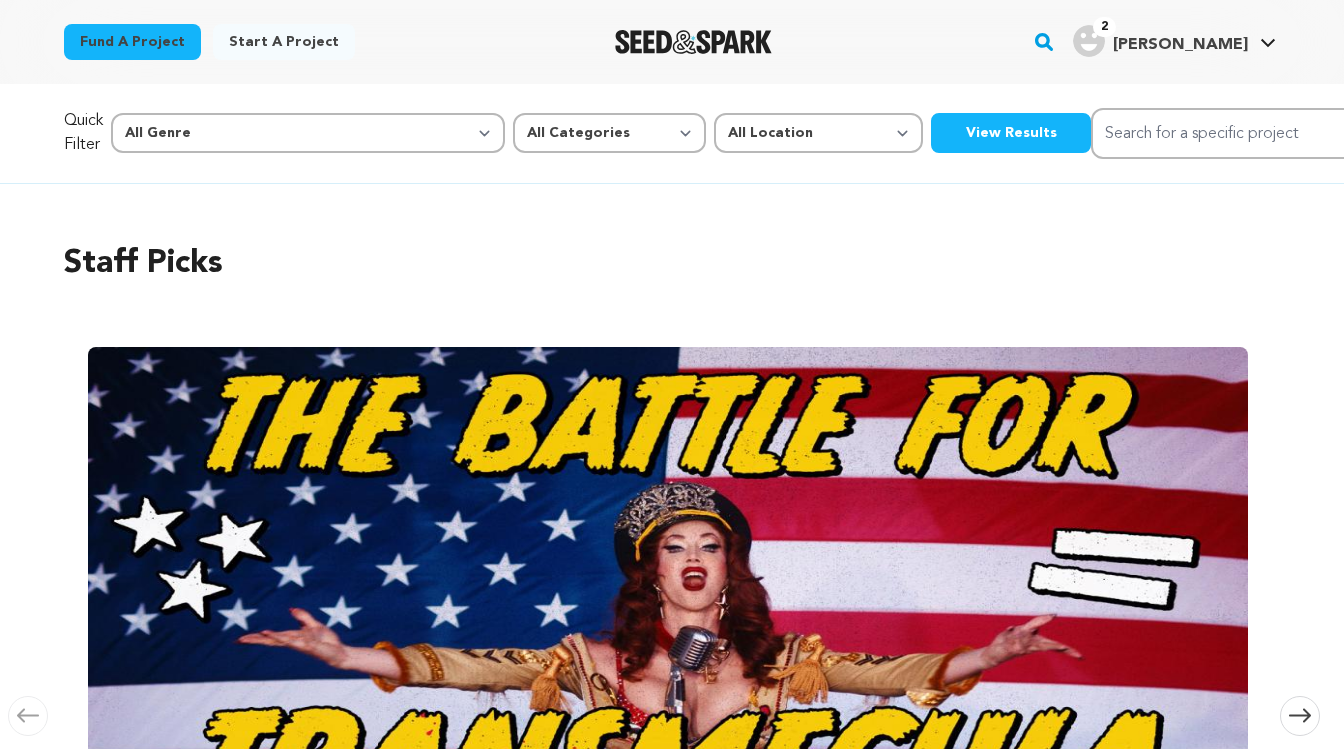 scroll, scrollTop: 0, scrollLeft: 0, axis: both 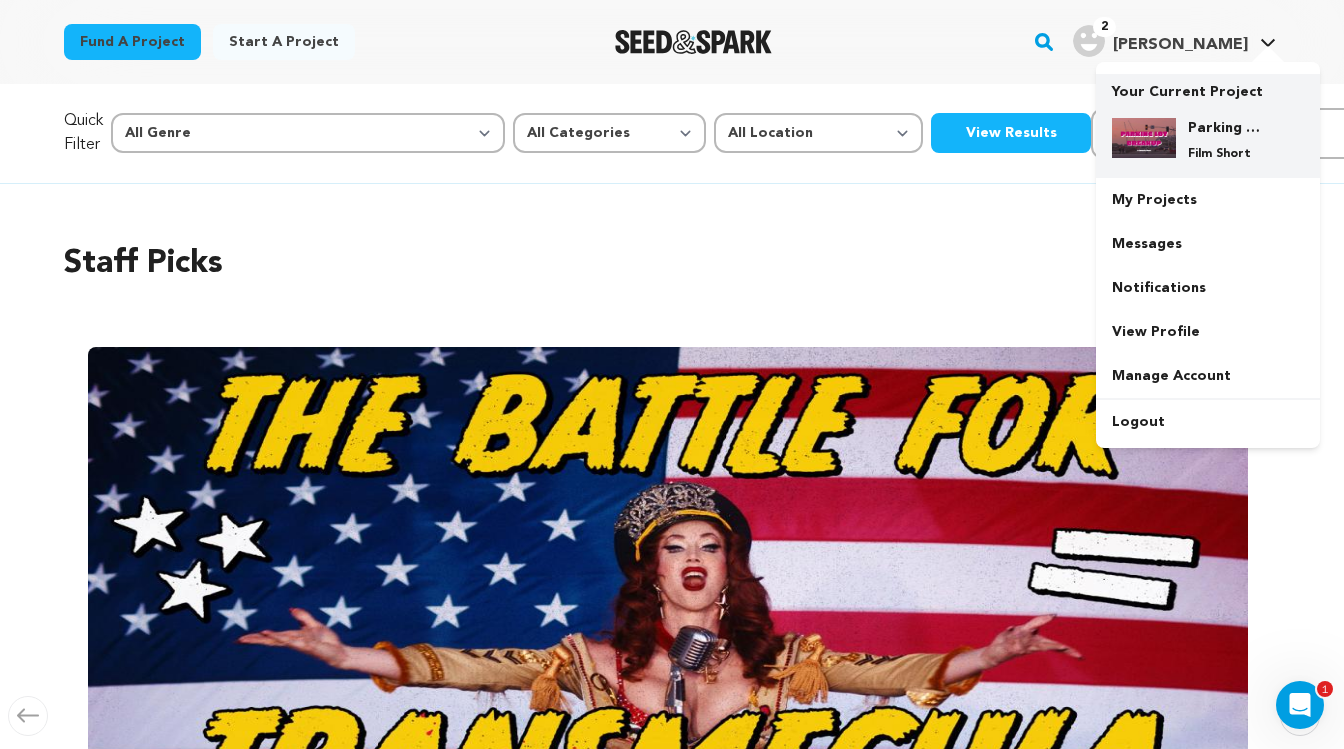 click on "Film Short" at bounding box center [1224, 154] 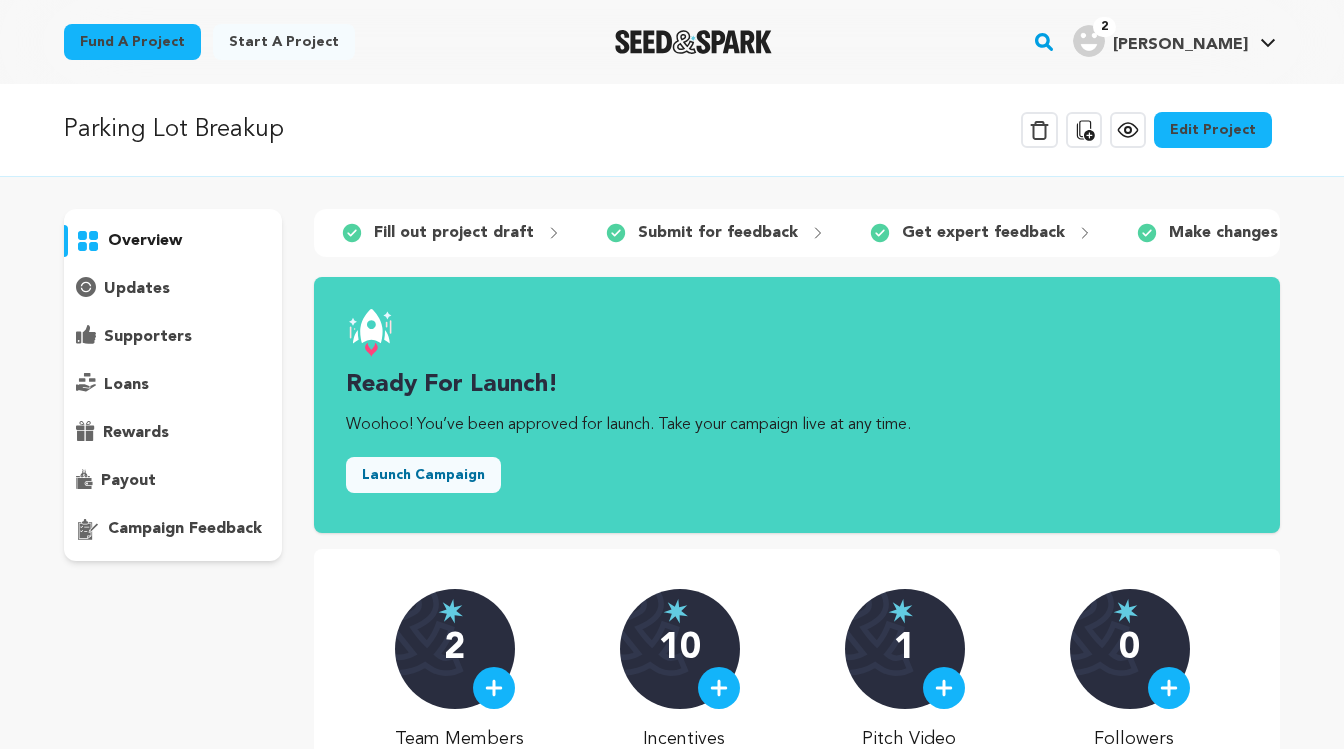 scroll, scrollTop: 0, scrollLeft: 0, axis: both 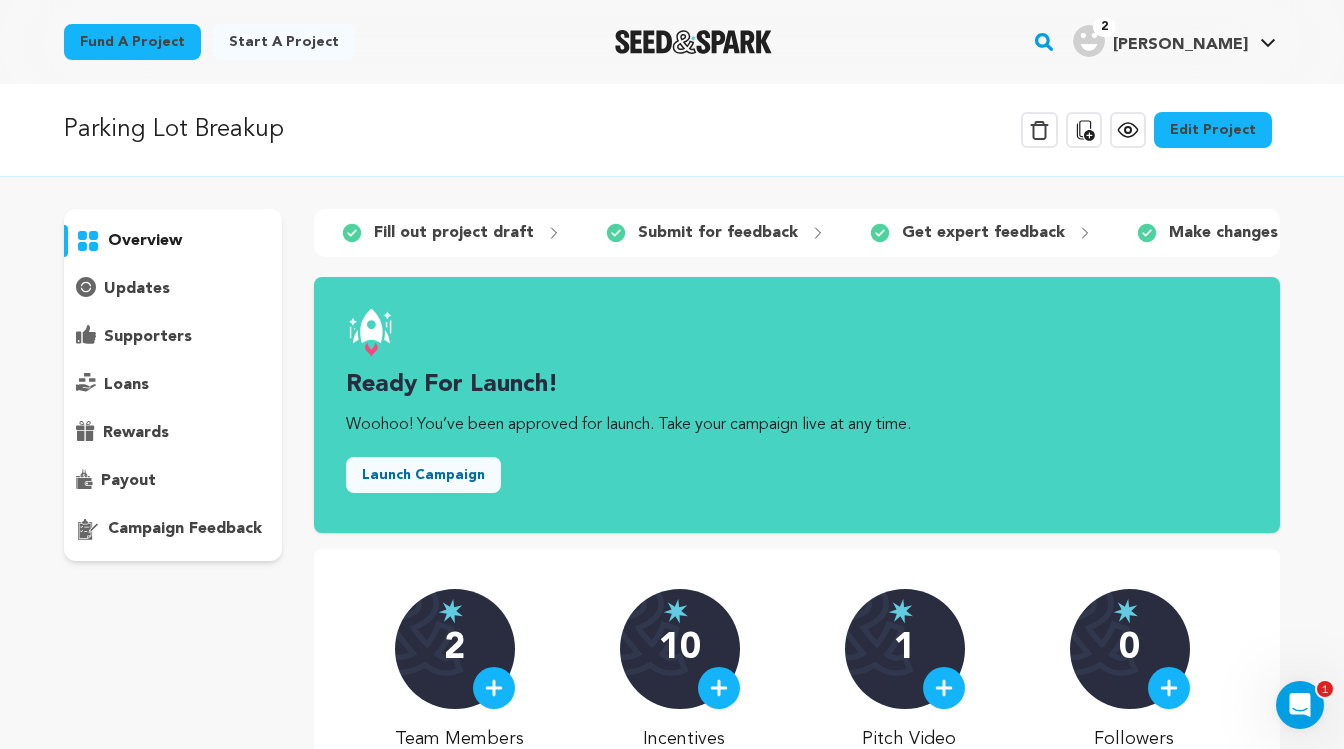 click on "Edit Project" at bounding box center (1213, 130) 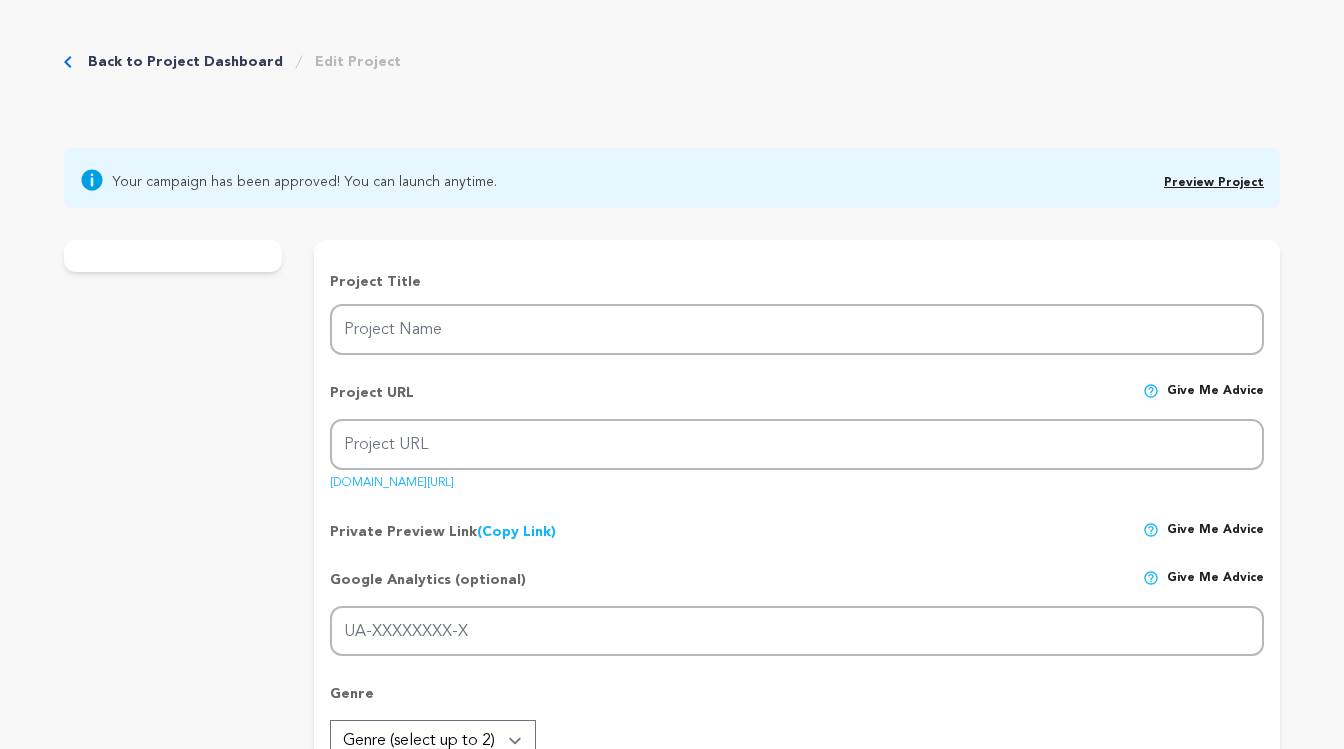 scroll, scrollTop: 0, scrollLeft: 0, axis: both 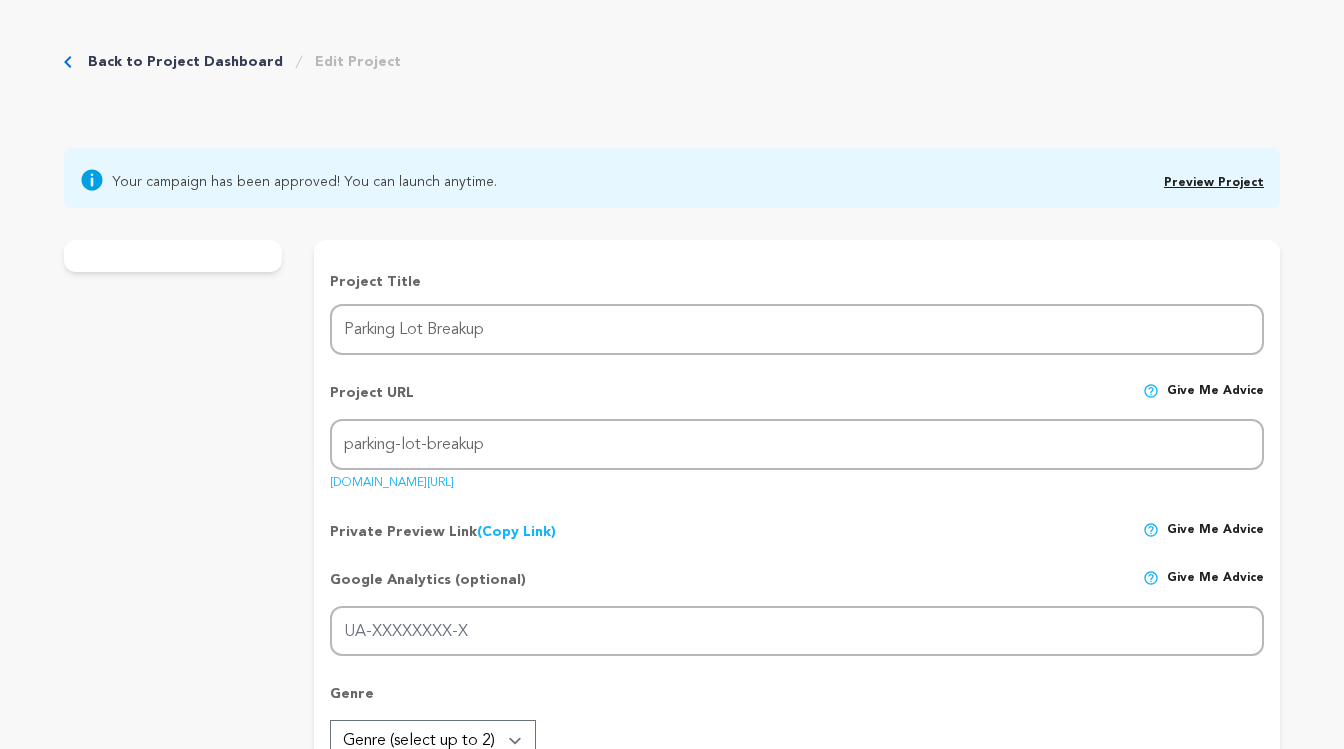 radio on "true" 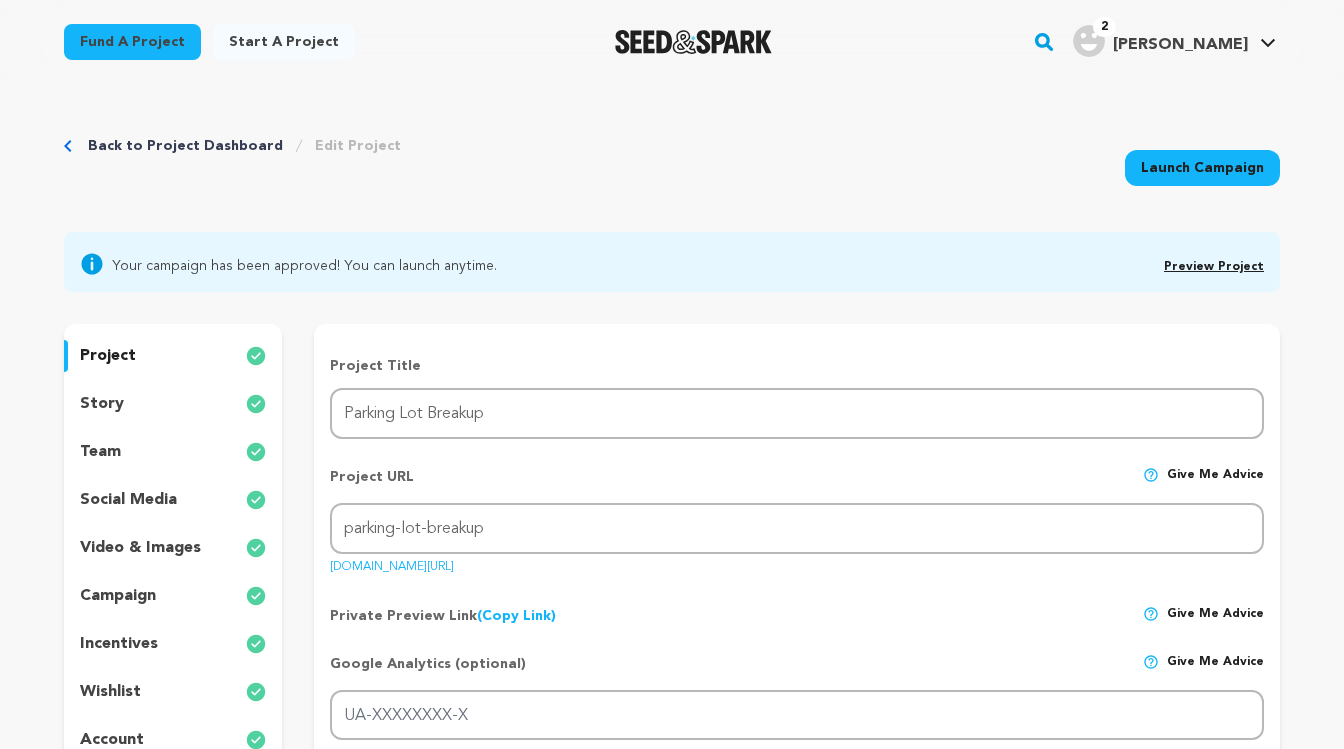 click on "video & images" at bounding box center [140, 548] 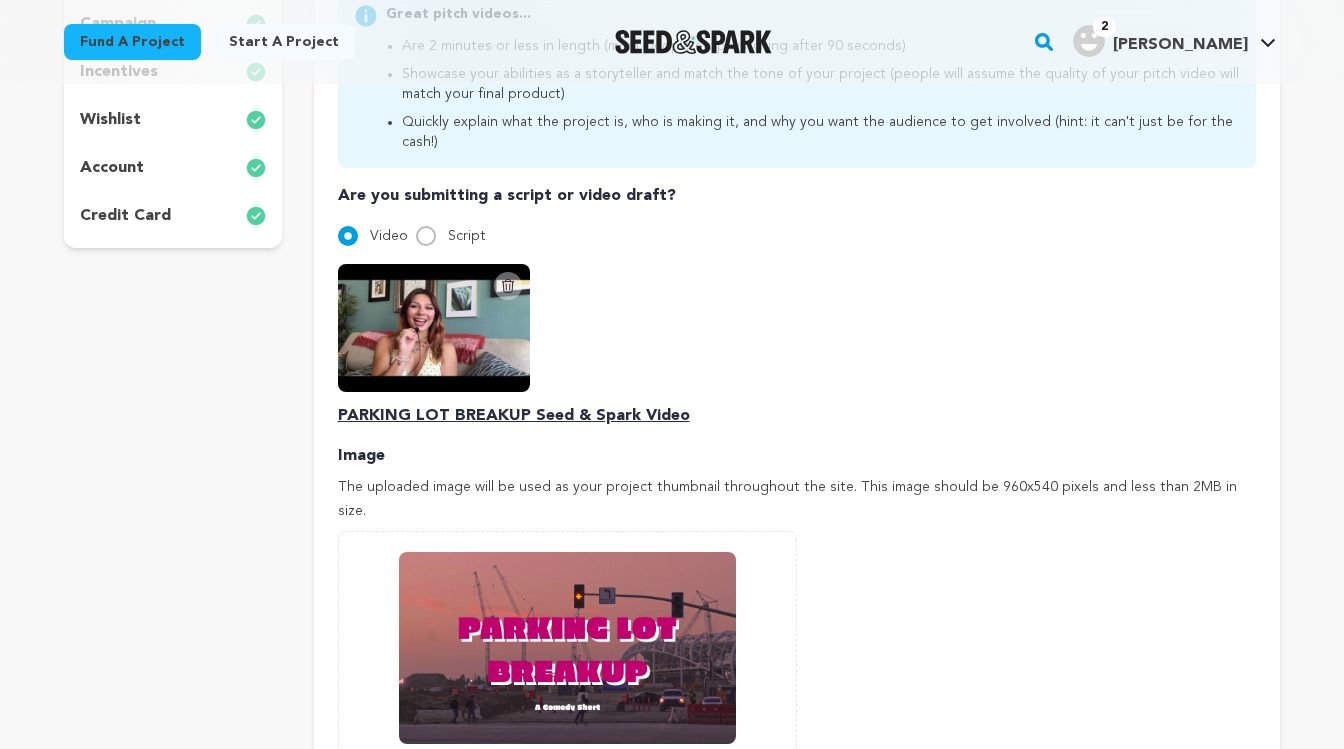 scroll, scrollTop: 579, scrollLeft: 0, axis: vertical 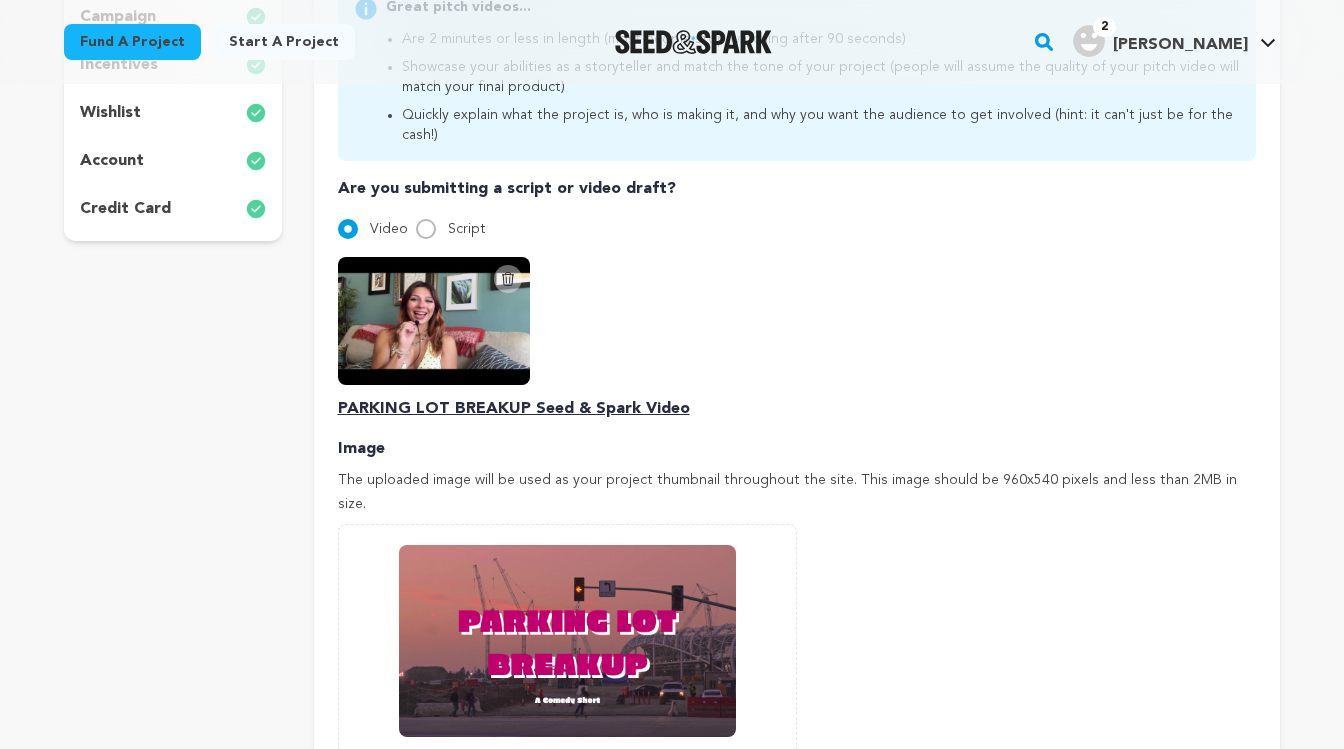 click 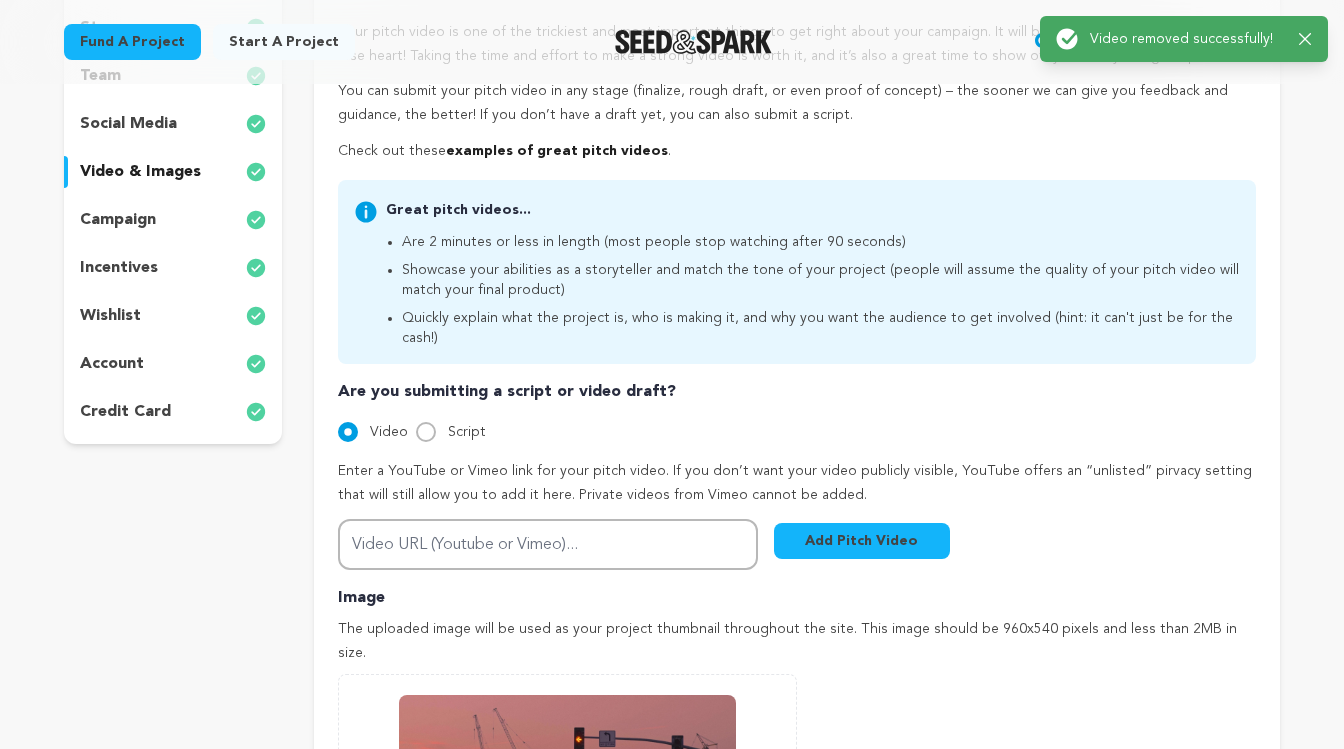 click on "Pitch video
Your pitch video is one of the trickiest and most important things to get right about your campaign. It will
be time-consuming, but don’t lose heart! Taking the time and effort to make a strong video is worth it, and
it’s also a great time to show off your storytelling chops.
You can submit your pitch video in any stage (finalize, rough draft, or even proof of concept) – the sooner
we can give you feedback and guidance, the better! If you don’t have a draft yet, you can also submit a
script.
Check out these
examples of great pitch videos
.
Great pitch videos..." at bounding box center (797, 521) 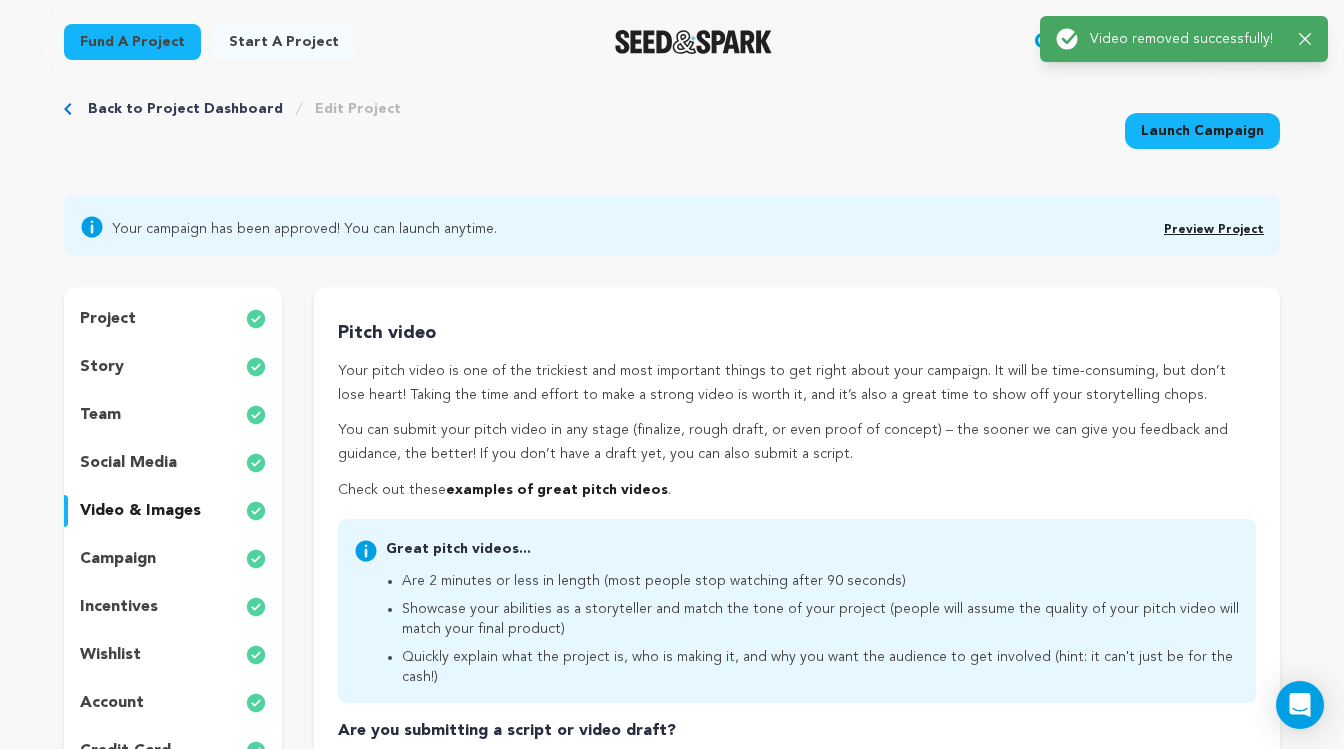 scroll, scrollTop: 0, scrollLeft: 0, axis: both 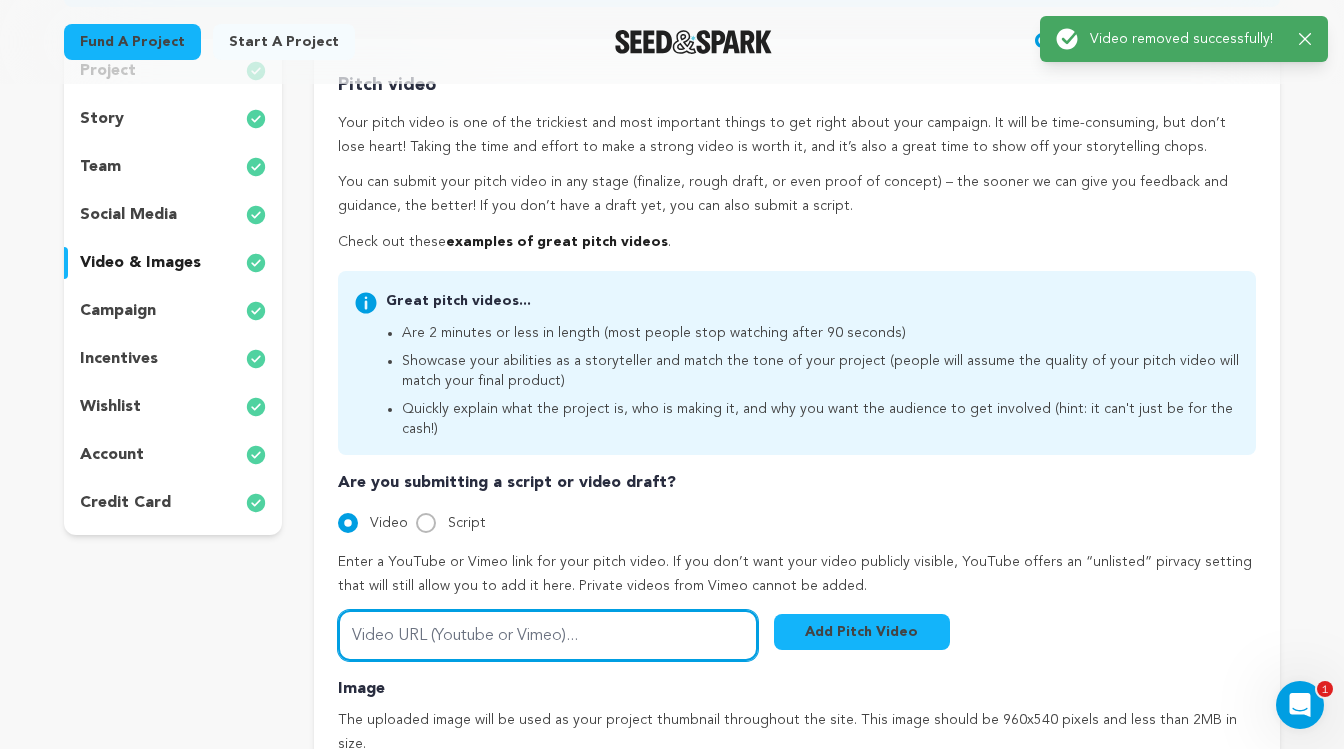 click on "Video URL (Youtube or Vimeo)..." at bounding box center (548, 635) 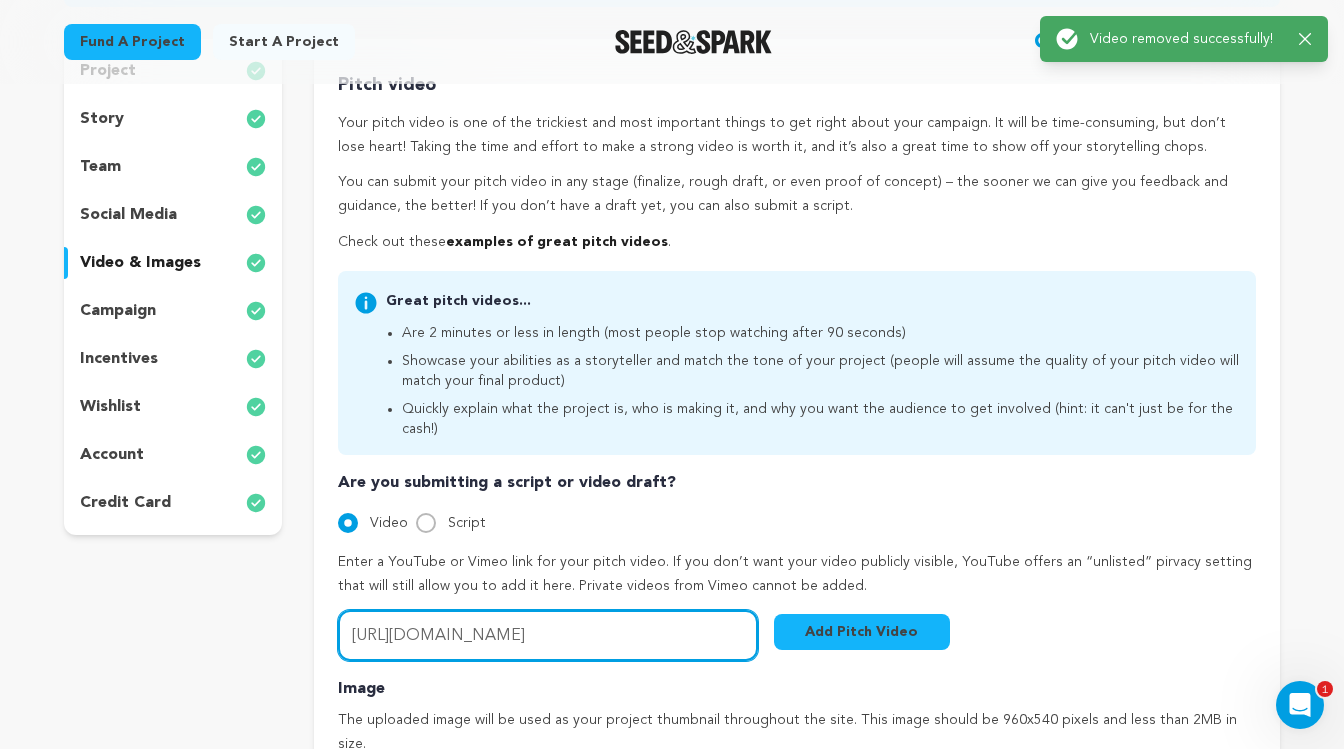 type on "[URL][DOMAIN_NAME]" 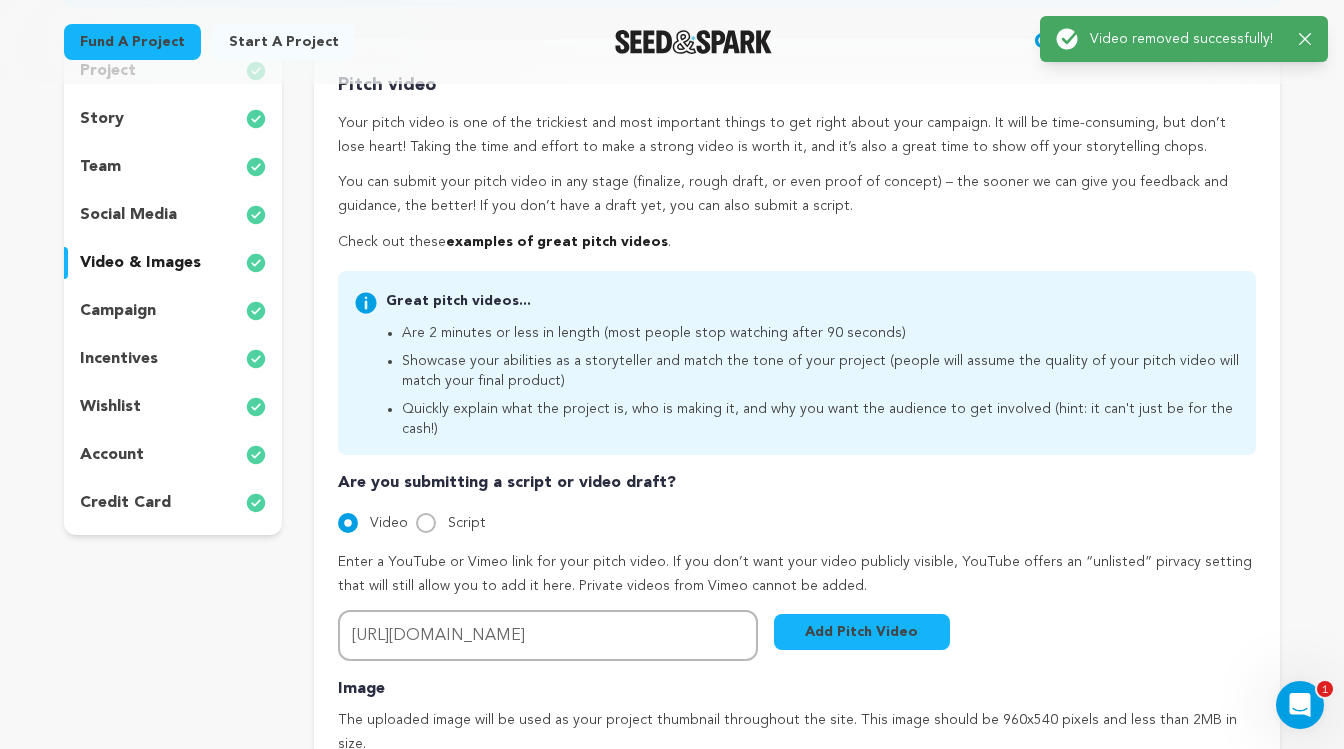 click on "Add Pitch Video" at bounding box center [862, 632] 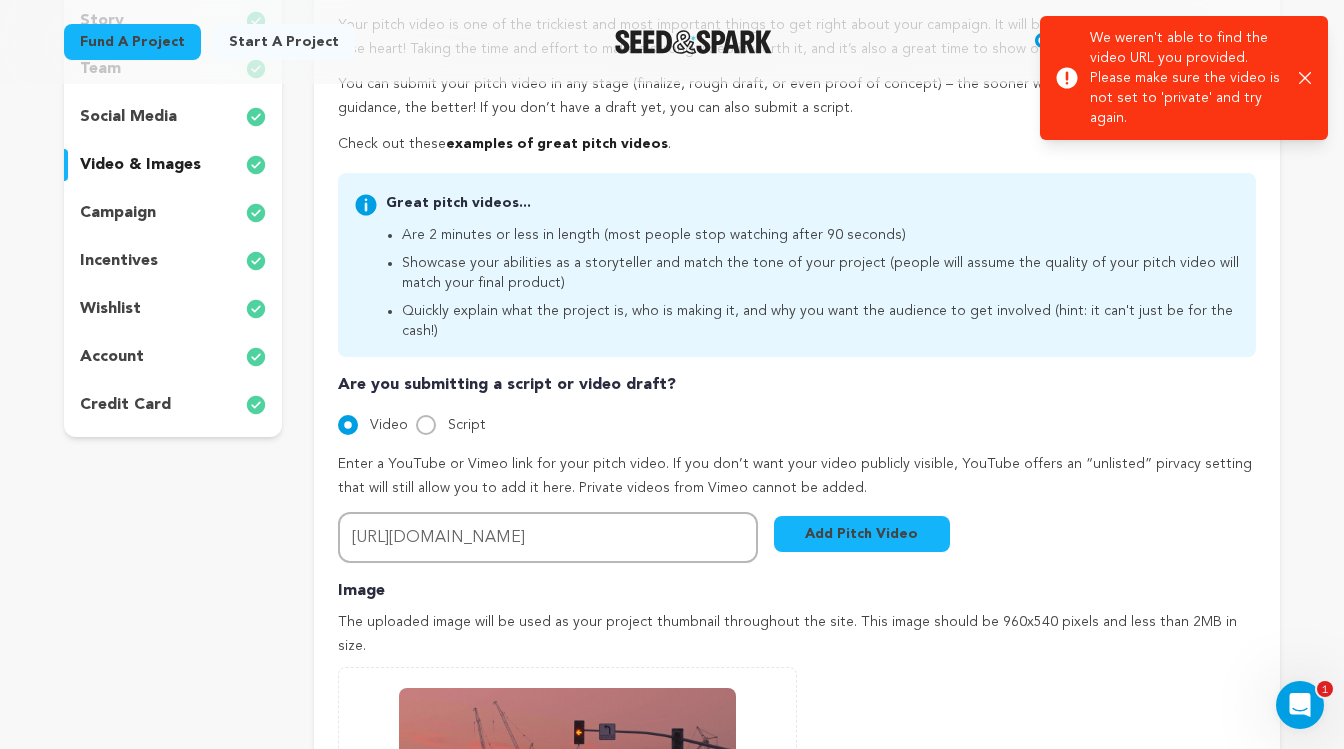 scroll, scrollTop: 386, scrollLeft: 0, axis: vertical 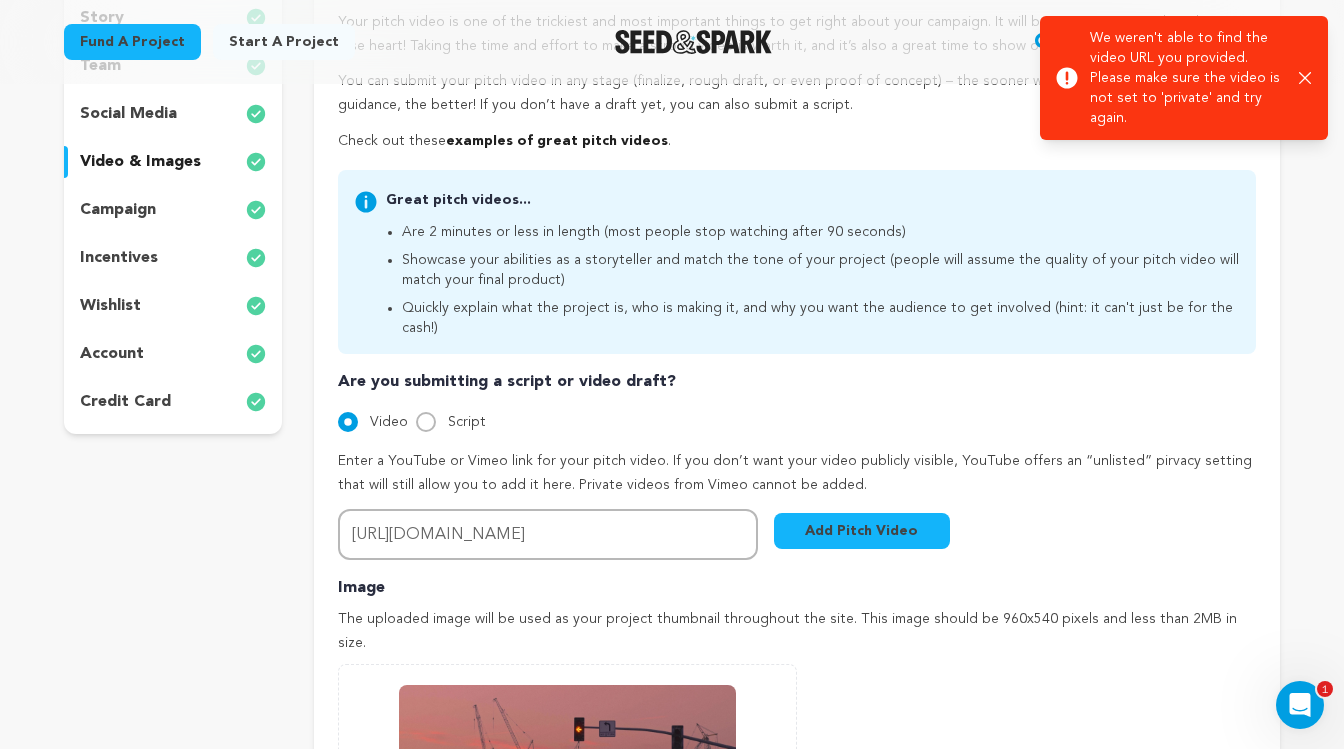click 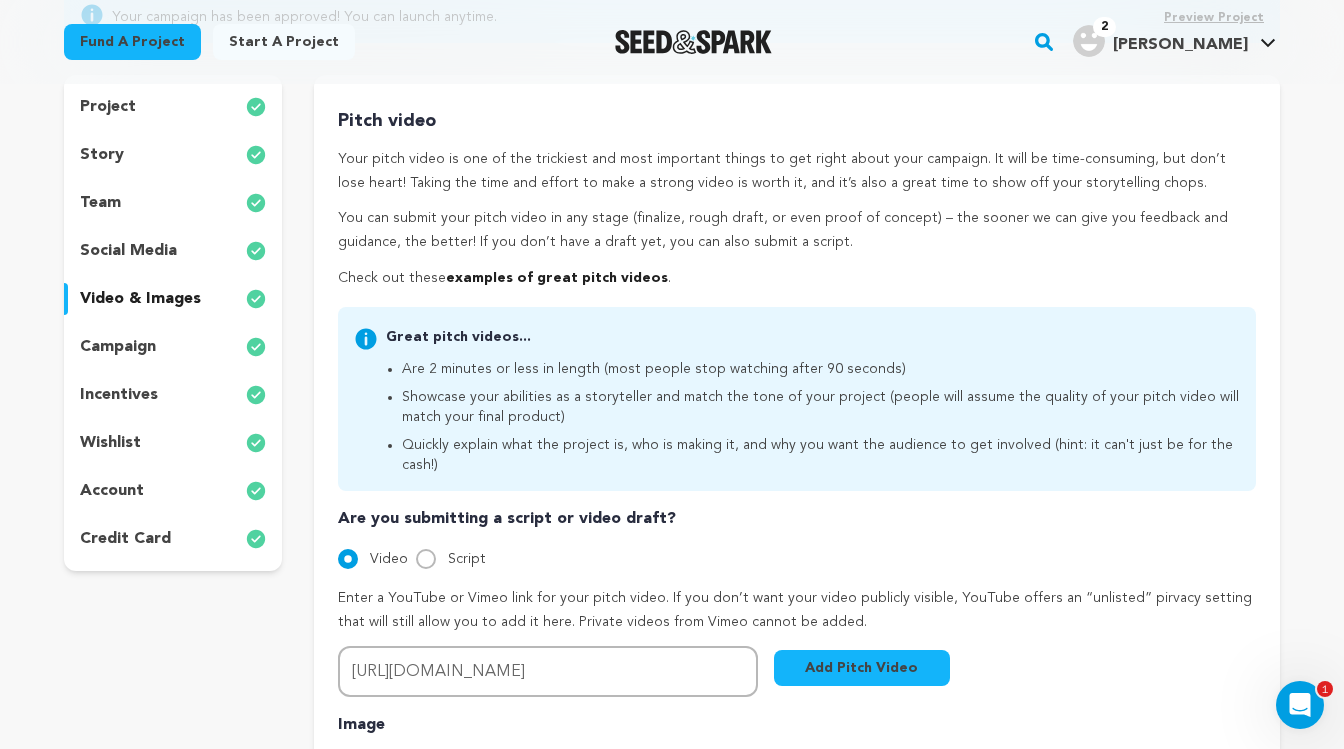 scroll, scrollTop: 227, scrollLeft: 0, axis: vertical 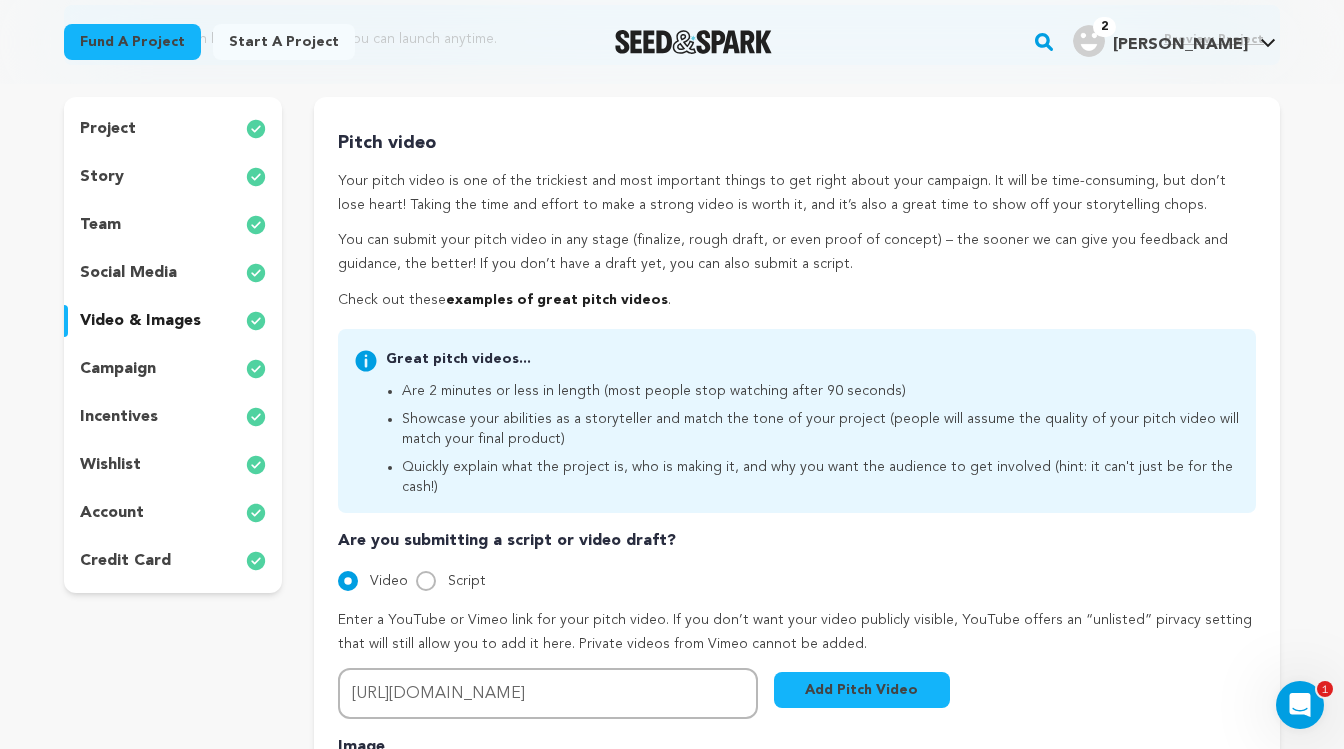 click on "team" at bounding box center [173, 225] 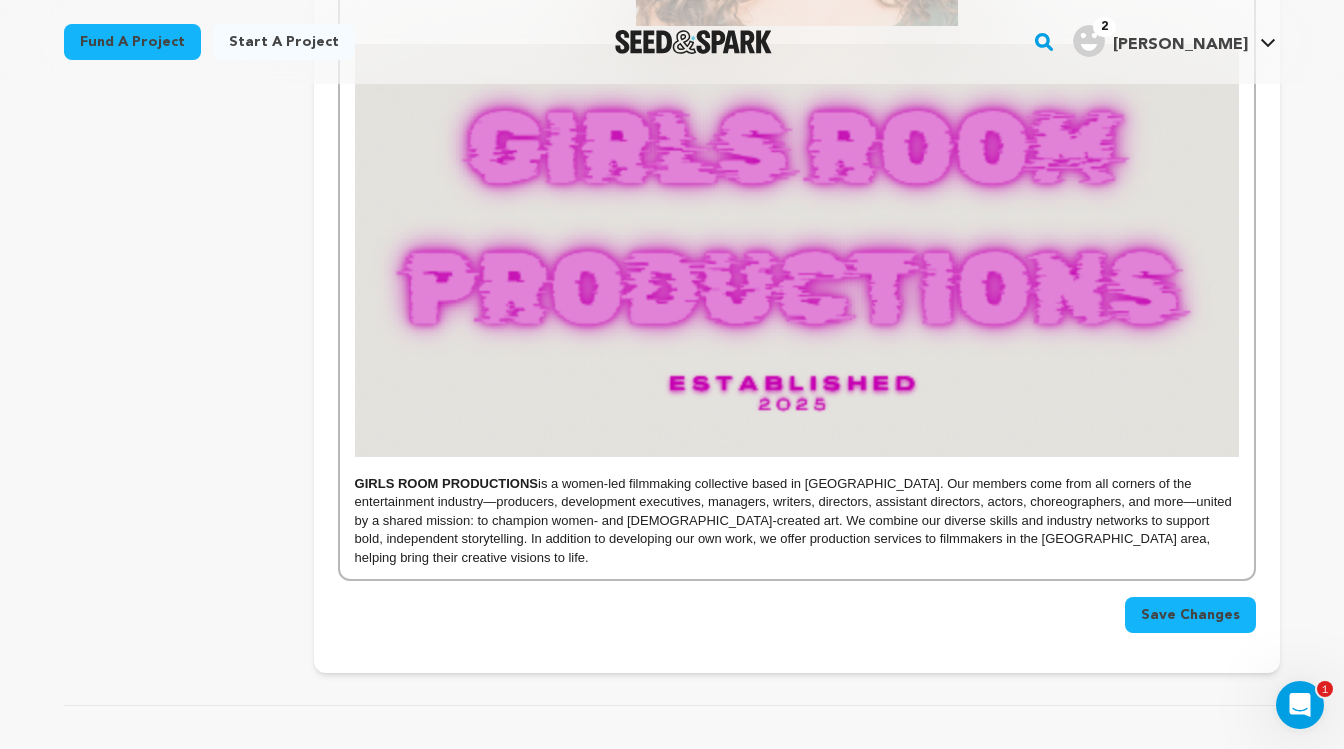scroll, scrollTop: 2107, scrollLeft: 0, axis: vertical 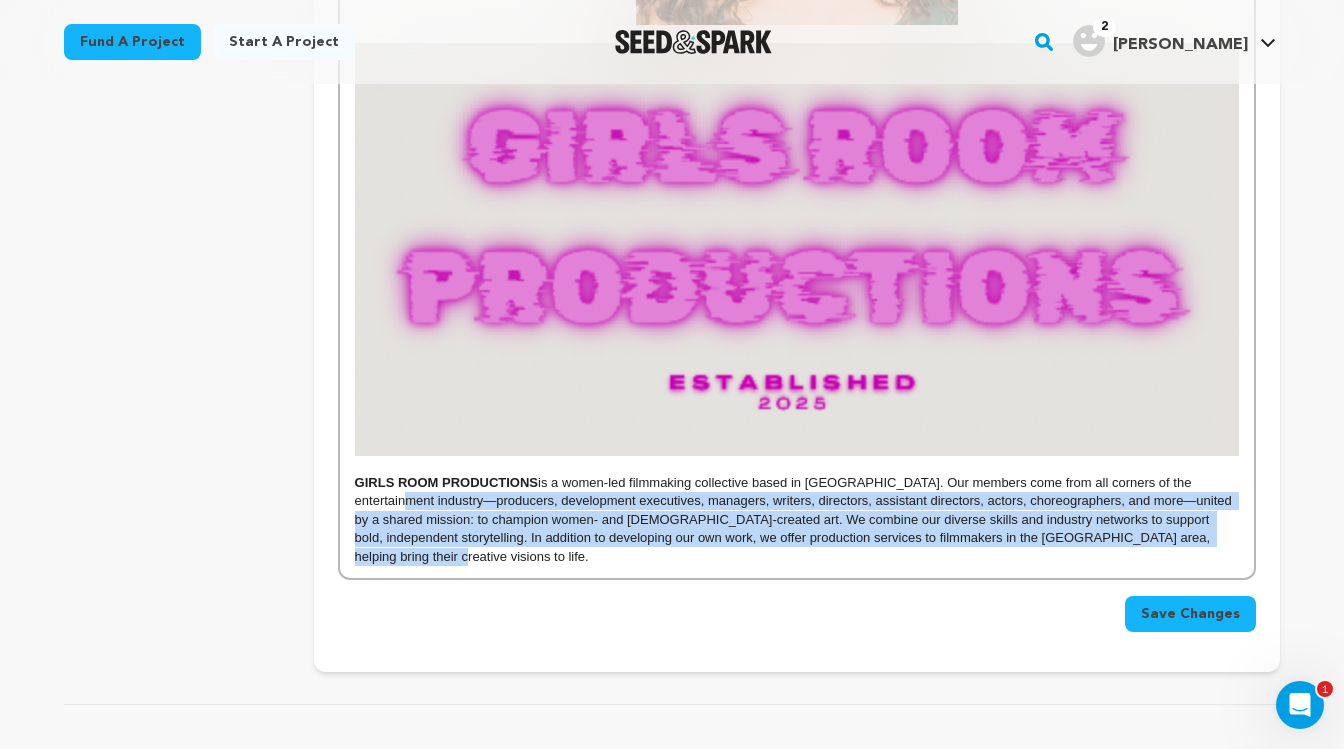 drag, startPoint x: 1209, startPoint y: 539, endPoint x: 347, endPoint y: 494, distance: 863.17377 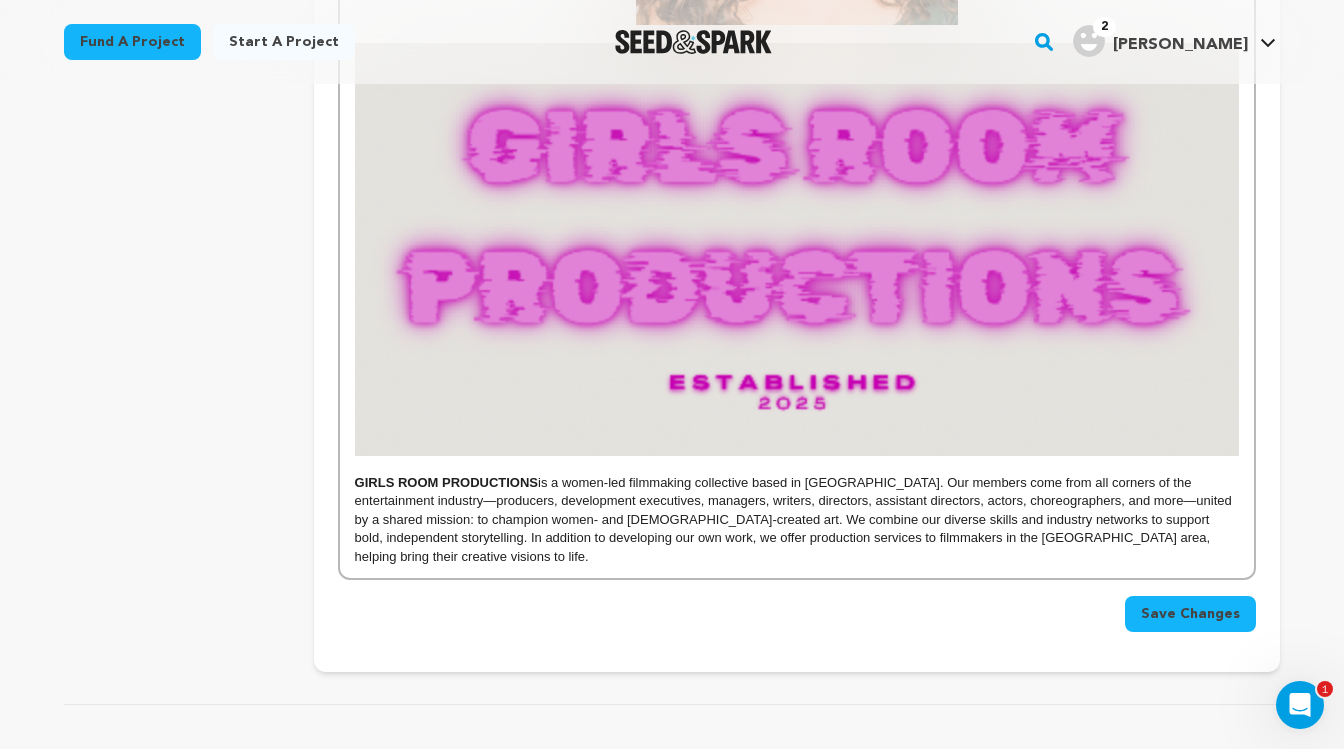 click on "GIRLS ROOM PRODUCTIONS  is a women-led filmmaking collective based in [GEOGRAPHIC_DATA]. Our members come from all corners of the entertainment industry—producers, development executives, managers, writers, directors, assistant directors, actors, choreographers, and more—united by a shared mission: to champion women- and [DEMOGRAPHIC_DATA]-created art. We combine our diverse skills and industry networks to support bold, independent storytelling. In addition to developing our own work, we offer production services to filmmakers in the [GEOGRAPHIC_DATA] area, helping bring their creative visions to life." at bounding box center (797, 520) 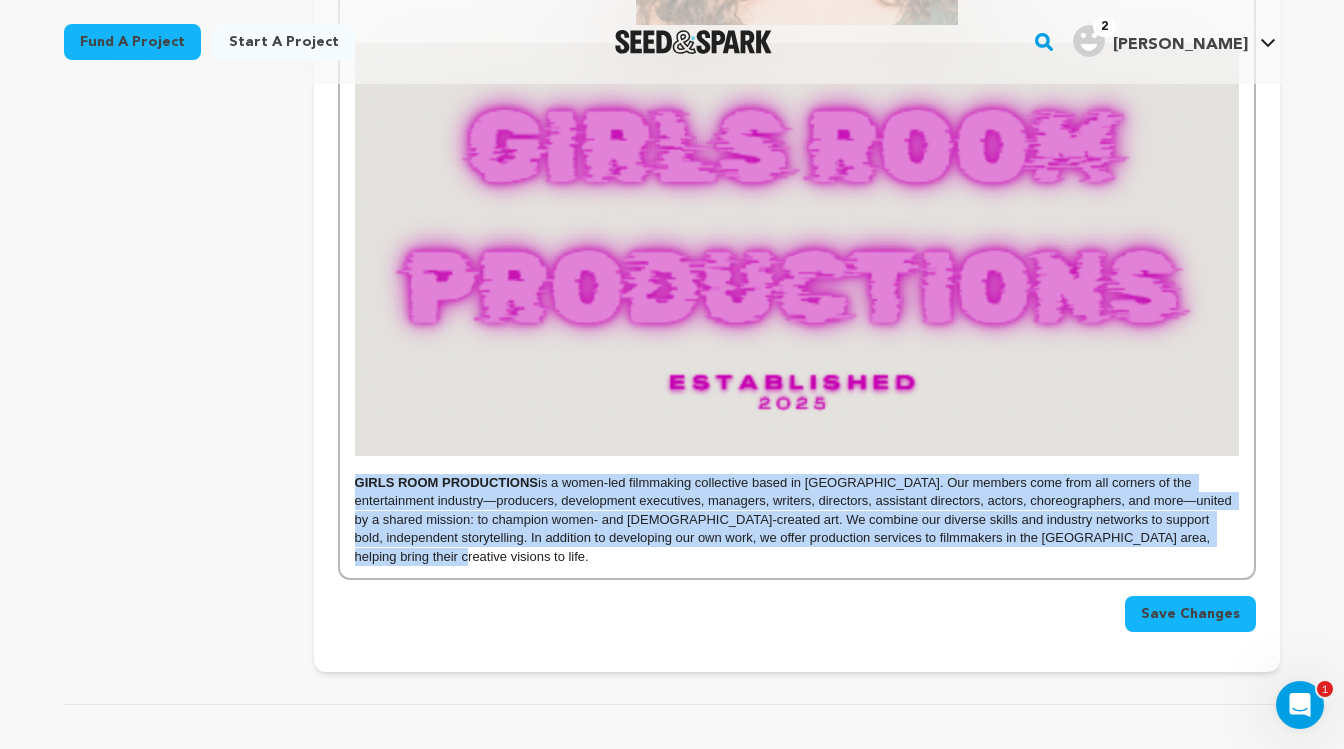 drag, startPoint x: 1224, startPoint y: 546, endPoint x: 345, endPoint y: 478, distance: 881.62634 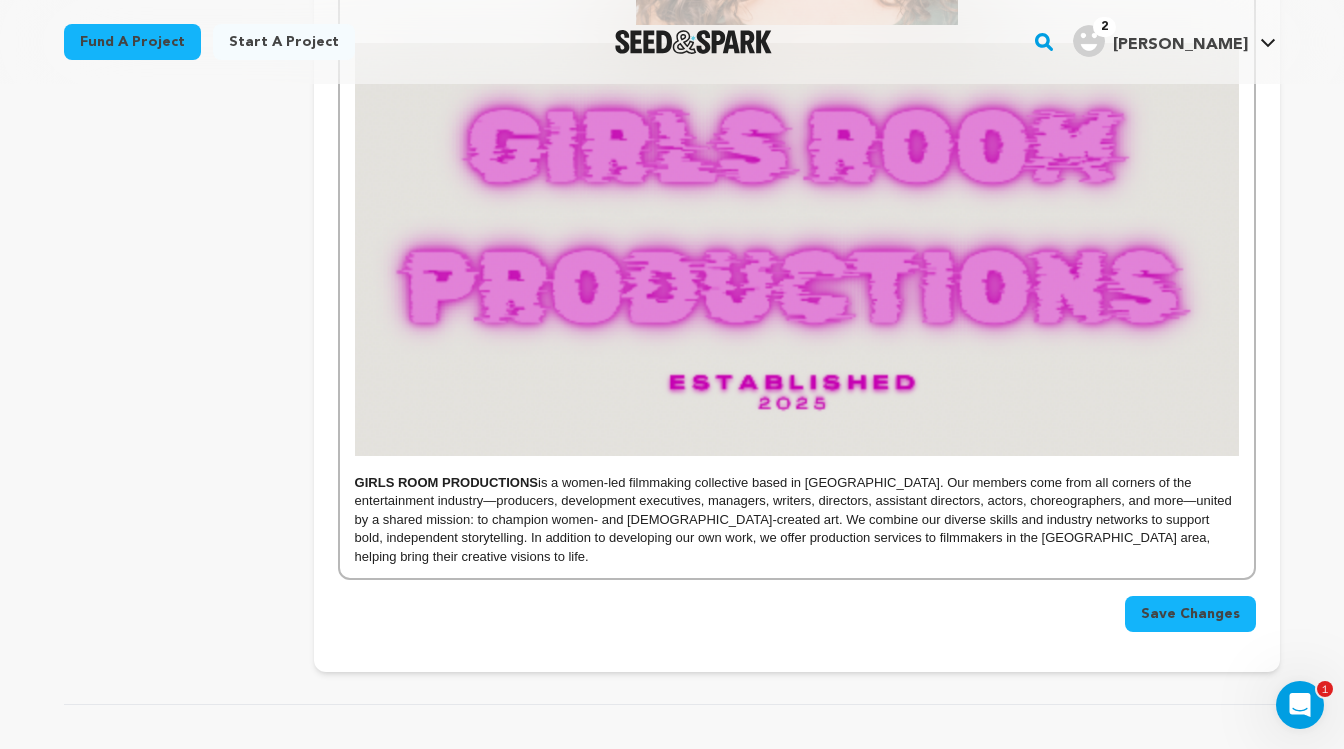 click on "GIRLS ROOM PRODUCTIONS  is a women-led filmmaking collective based in [GEOGRAPHIC_DATA]. Our members come from all corners of the entertainment industry—producers, development executives, managers, writers, directors, assistant directors, actors, choreographers, and more—united by a shared mission: to champion women- and [DEMOGRAPHIC_DATA]-created art. We combine our diverse skills and industry networks to support bold, independent storytelling. In addition to developing our own work, we offer production services to filmmakers in the [GEOGRAPHIC_DATA] area, helping bring their creative visions to life." at bounding box center [797, 520] 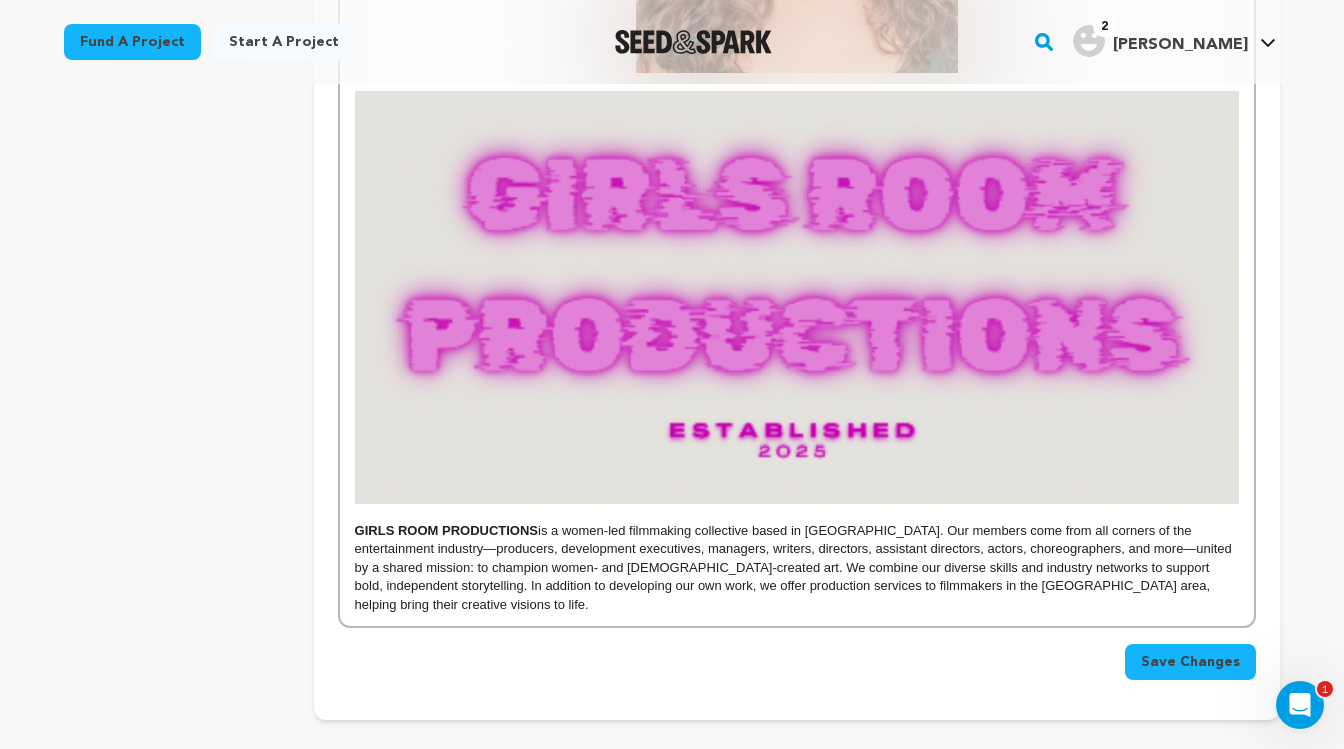scroll, scrollTop: 2058, scrollLeft: 0, axis: vertical 